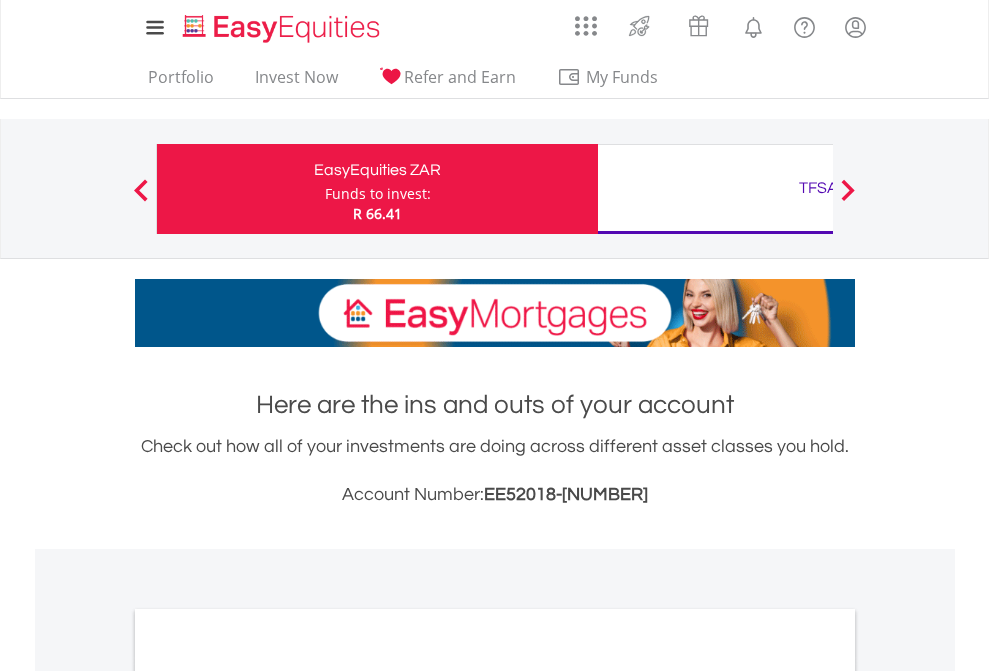 scroll, scrollTop: 0, scrollLeft: 0, axis: both 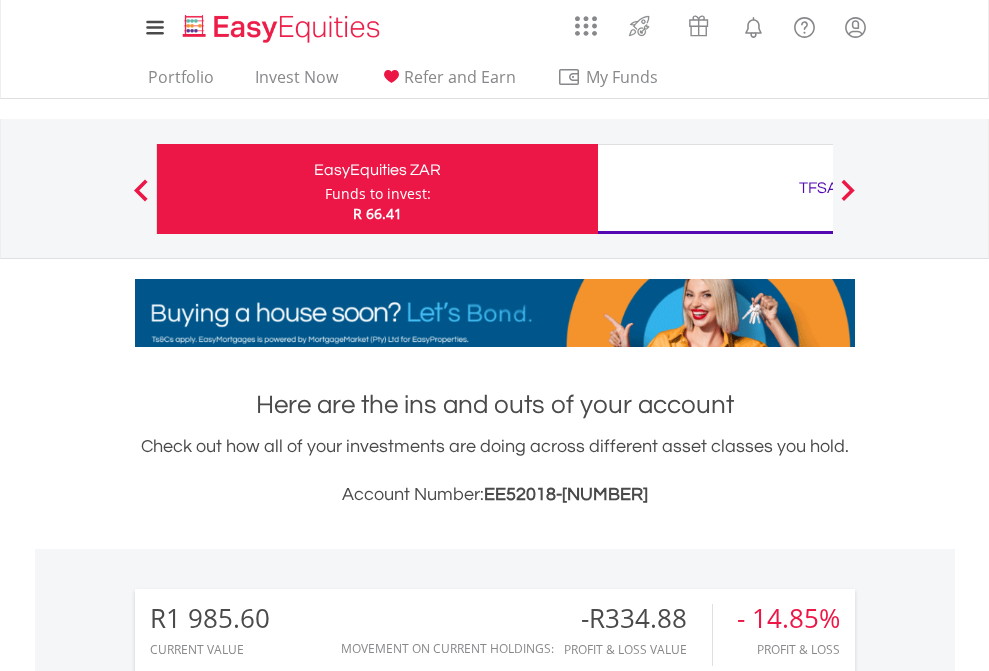 click on "Funds to invest:" at bounding box center (378, 194) 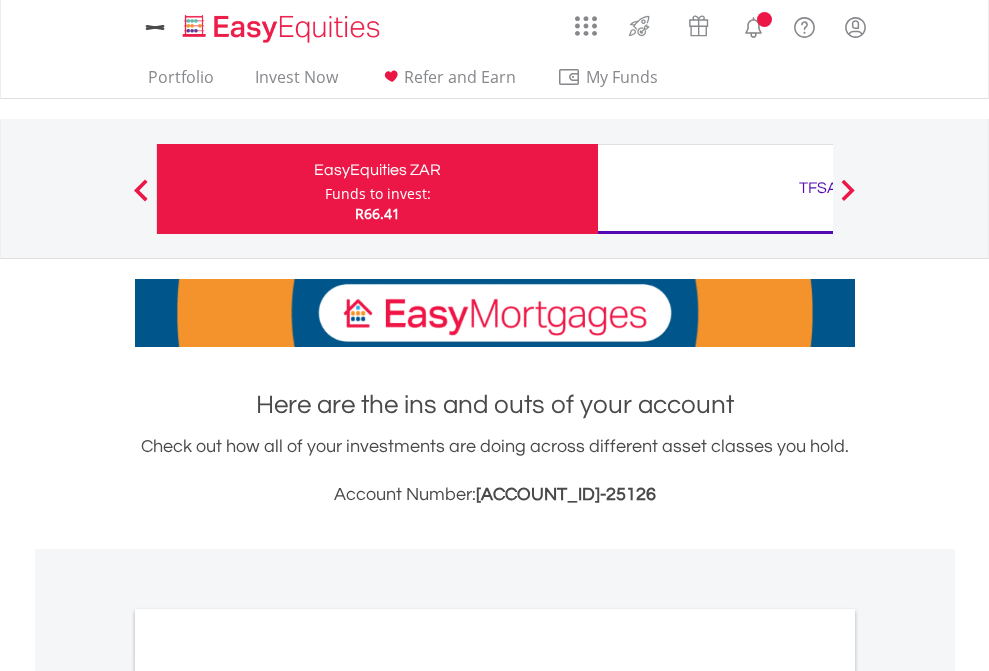 scroll, scrollTop: 0, scrollLeft: 0, axis: both 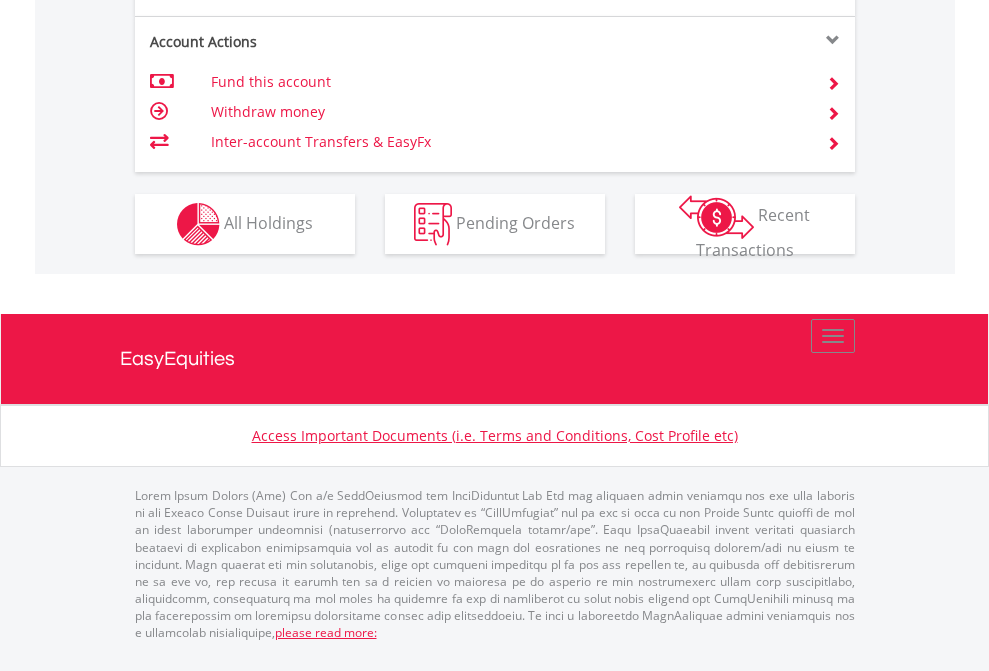 click on "Investment types" at bounding box center (706, -337) 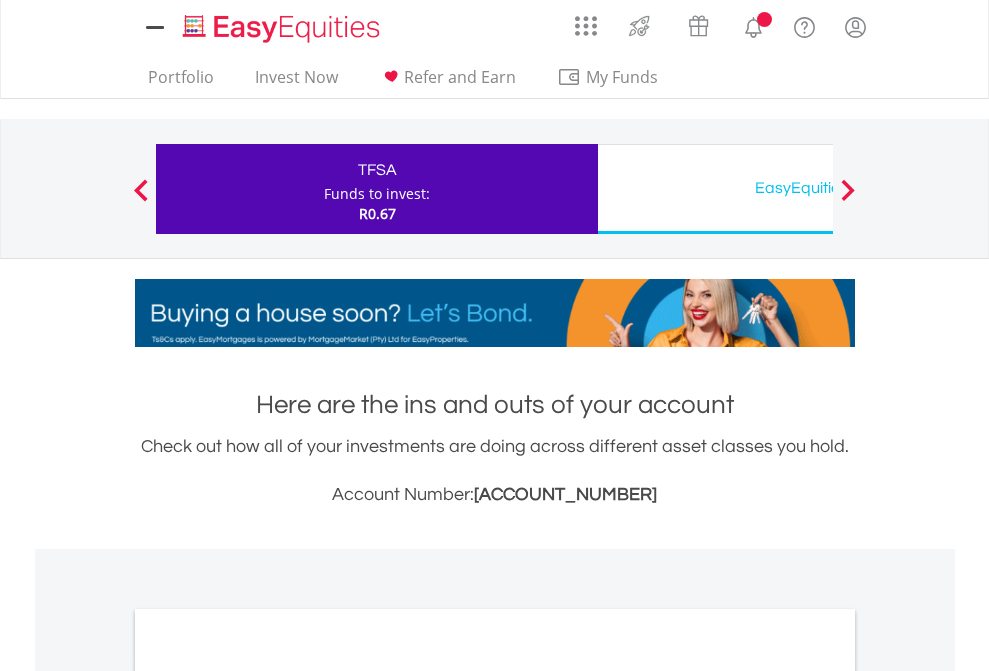 scroll, scrollTop: 0, scrollLeft: 0, axis: both 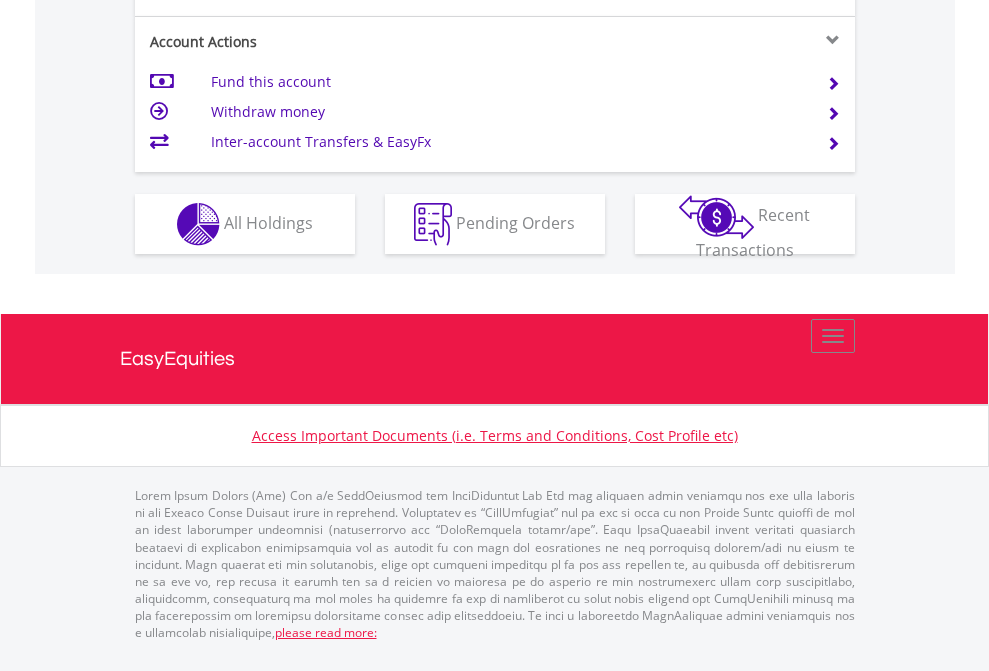 click on "Investment types" at bounding box center [706, -337] 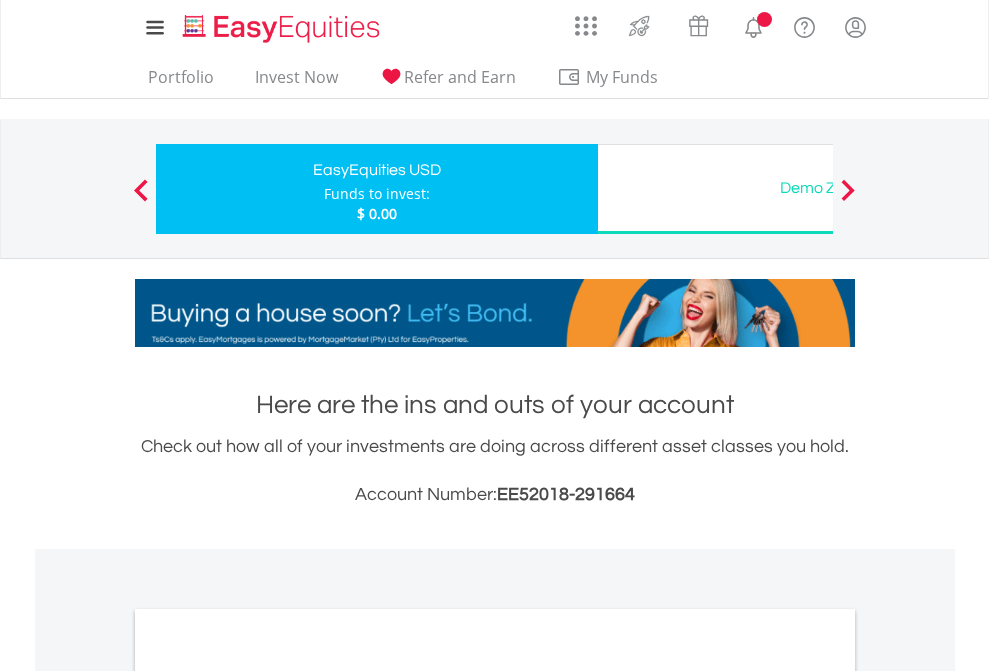 scroll, scrollTop: 0, scrollLeft: 0, axis: both 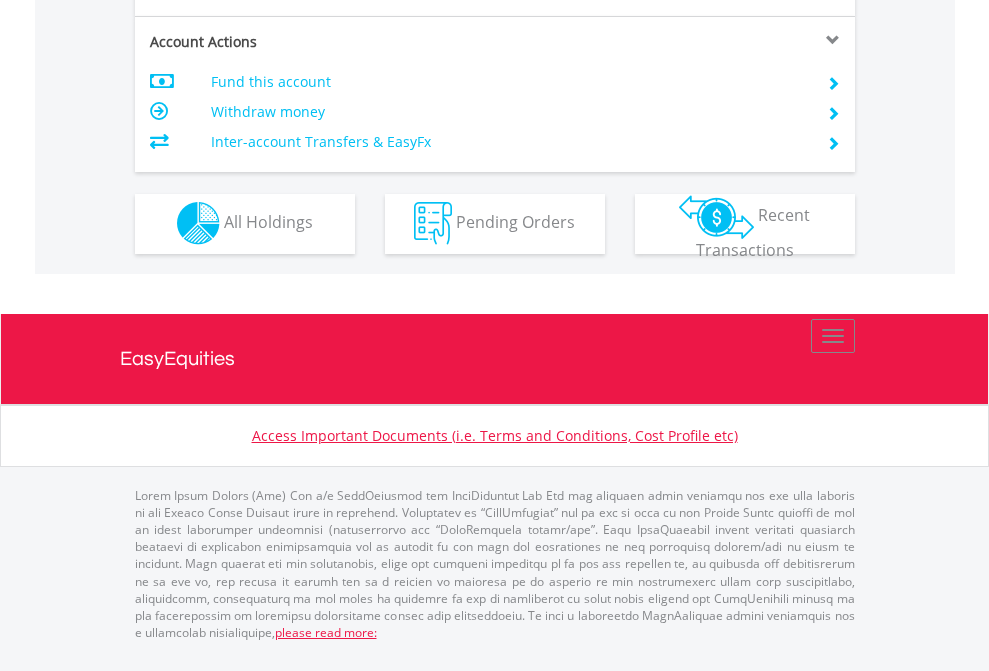 click on "Investment types" at bounding box center [706, -353] 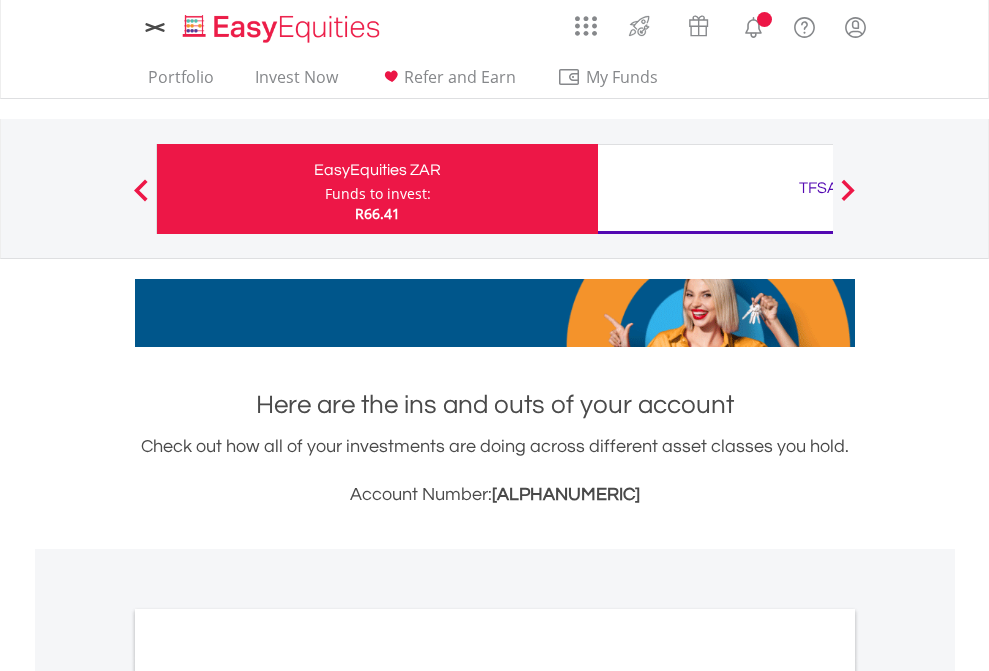 scroll, scrollTop: 0, scrollLeft: 0, axis: both 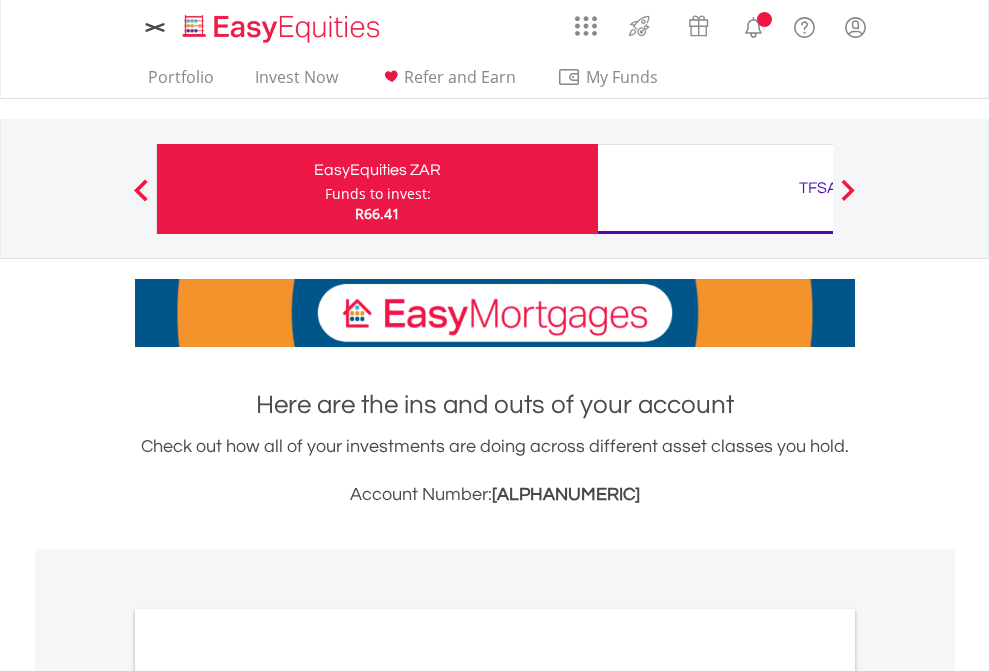 click on "All Holdings" at bounding box center (268, 1096) 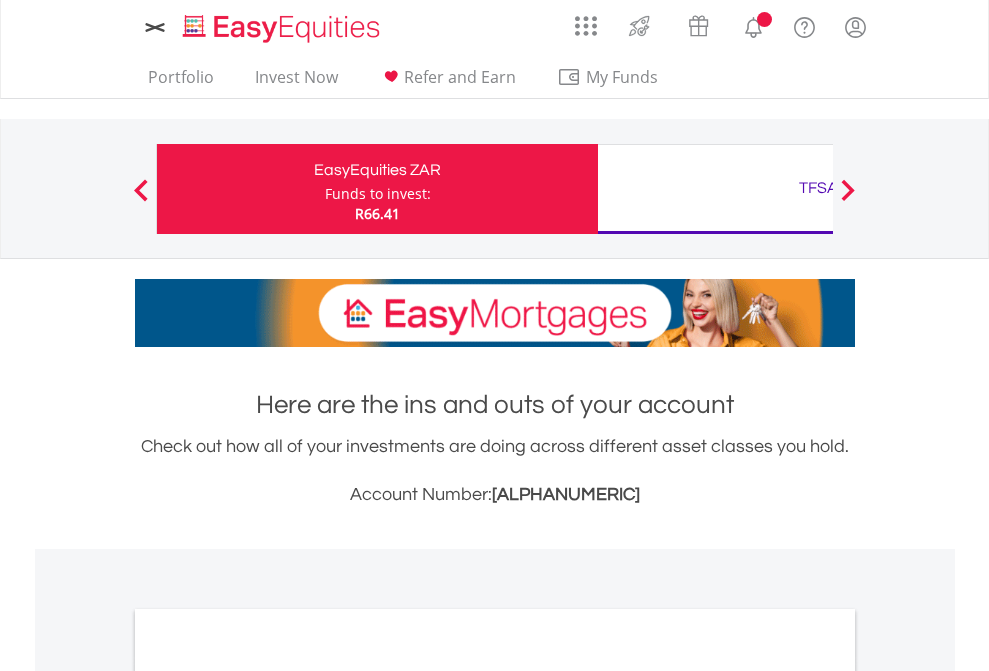 scroll, scrollTop: 1202, scrollLeft: 0, axis: vertical 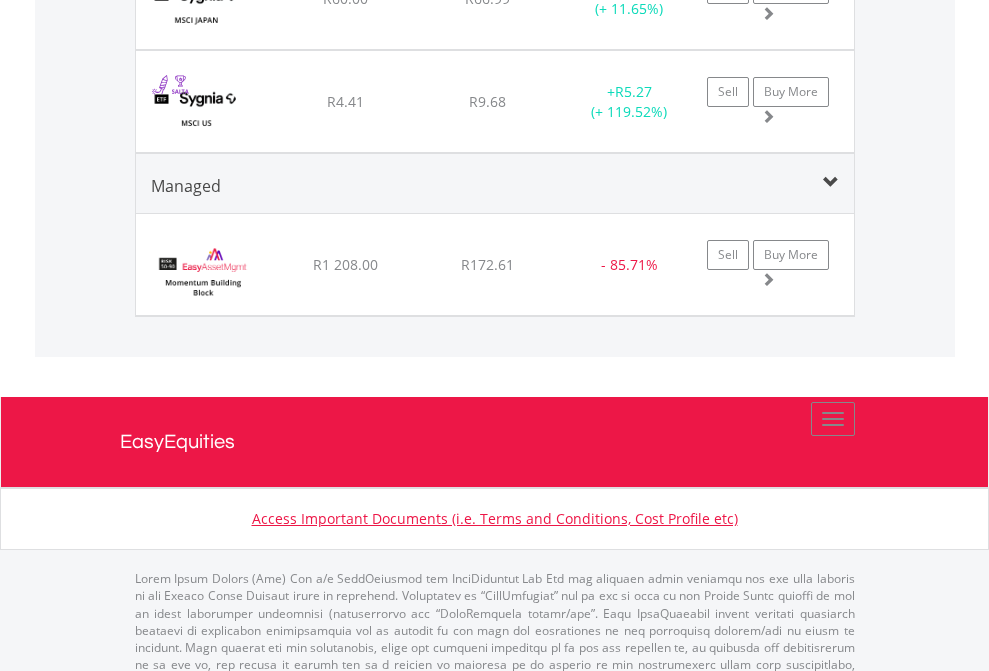 click on "TFSA" at bounding box center (818, -2196) 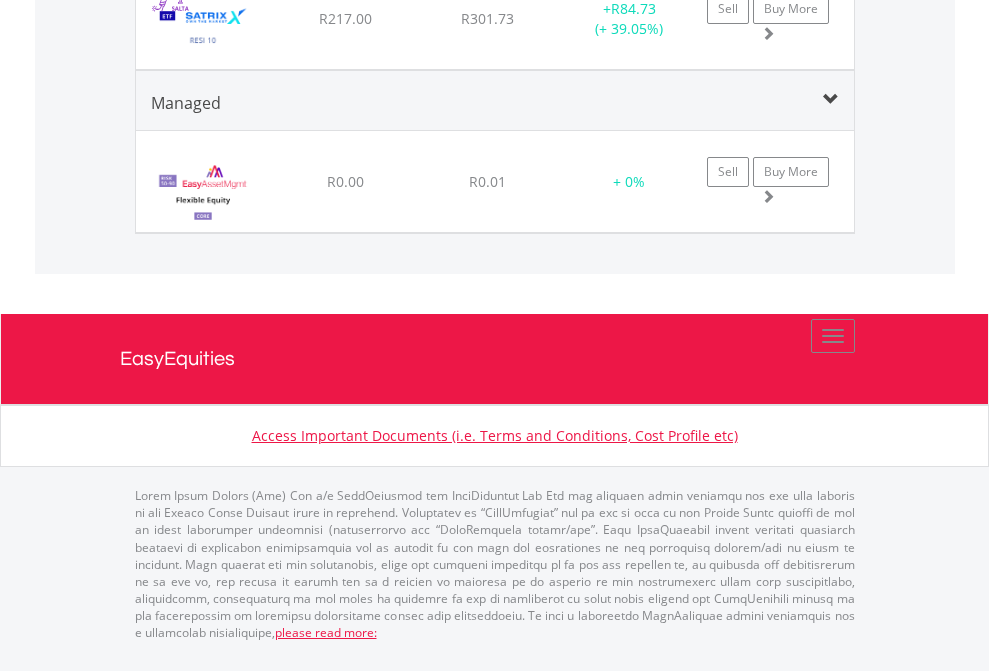 scroll, scrollTop: 2345, scrollLeft: 0, axis: vertical 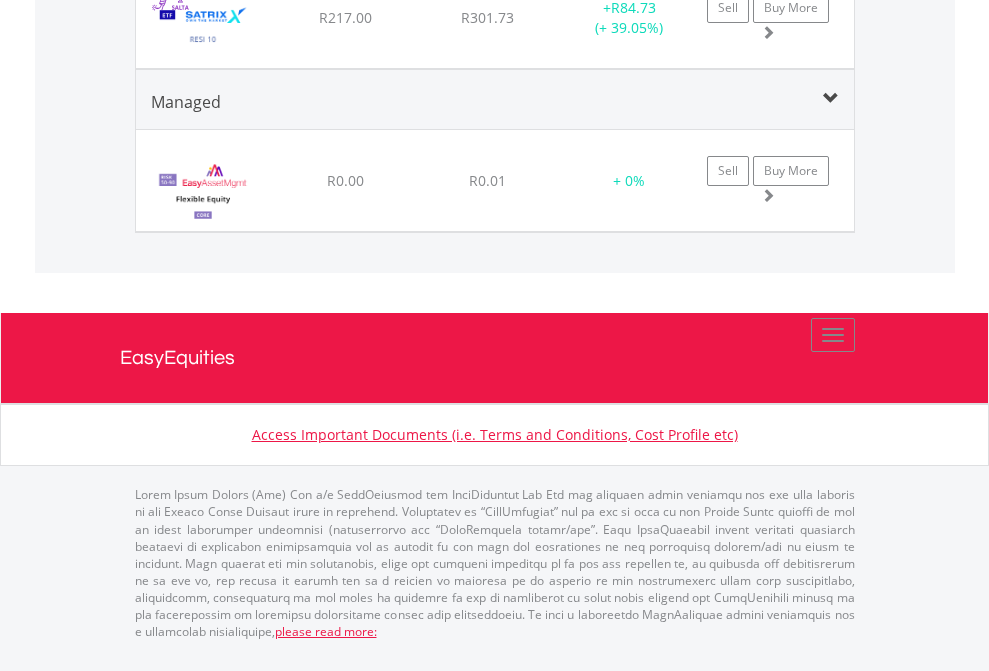click on "EasyEquities USD" at bounding box center (818, -1828) 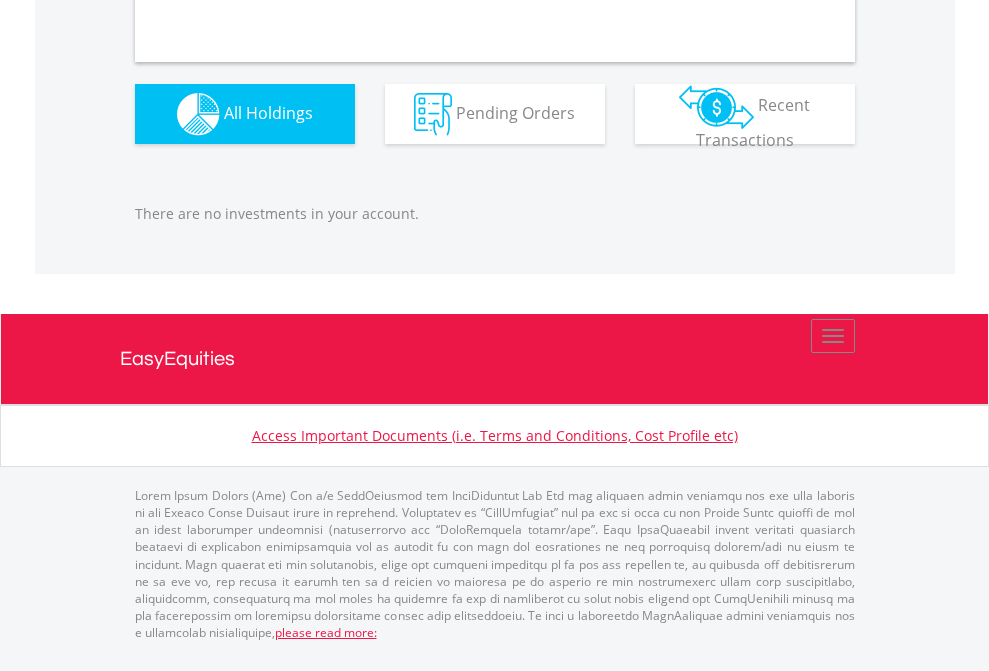 scroll, scrollTop: 1980, scrollLeft: 0, axis: vertical 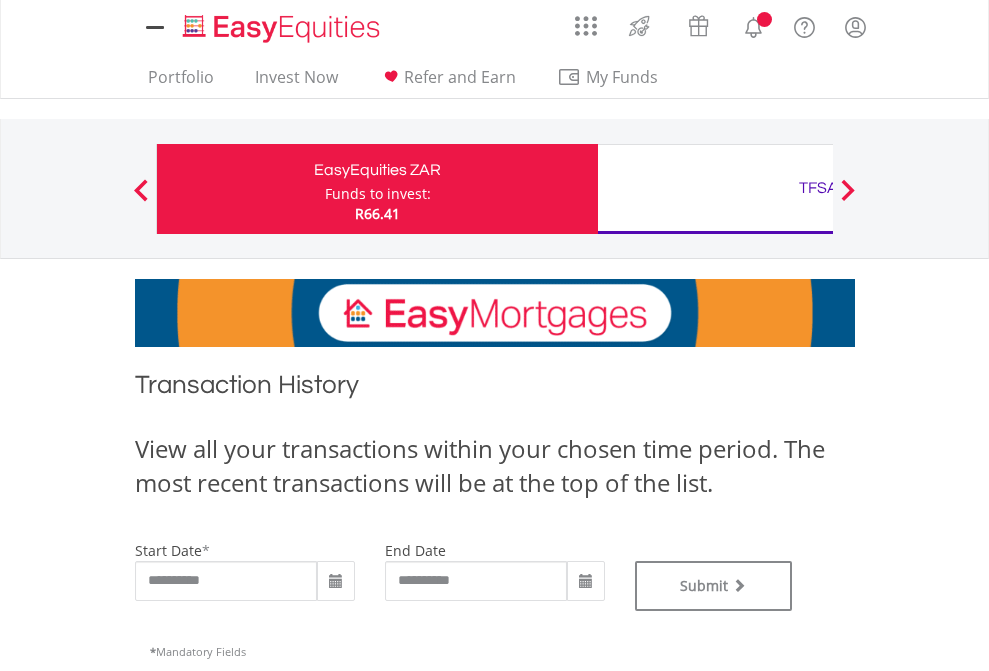 type on "**********" 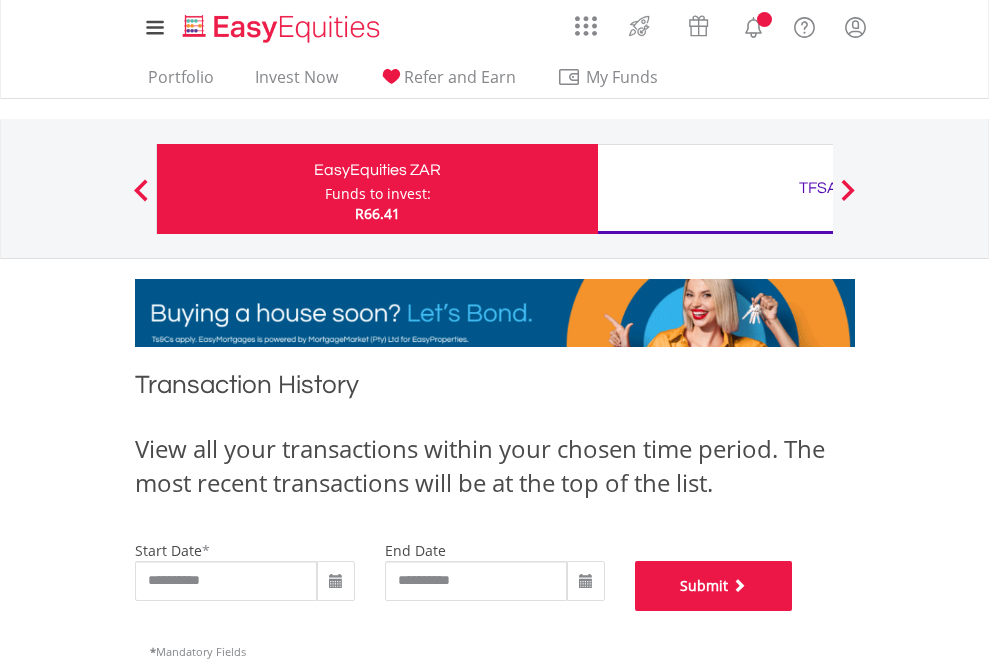 click on "Submit" at bounding box center [714, 586] 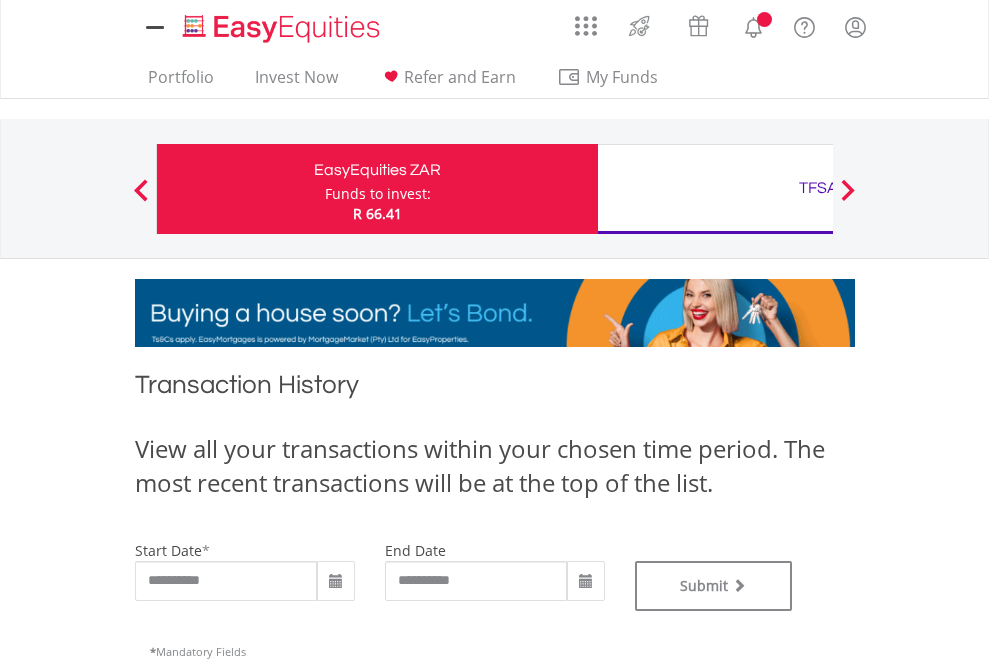 scroll, scrollTop: 0, scrollLeft: 0, axis: both 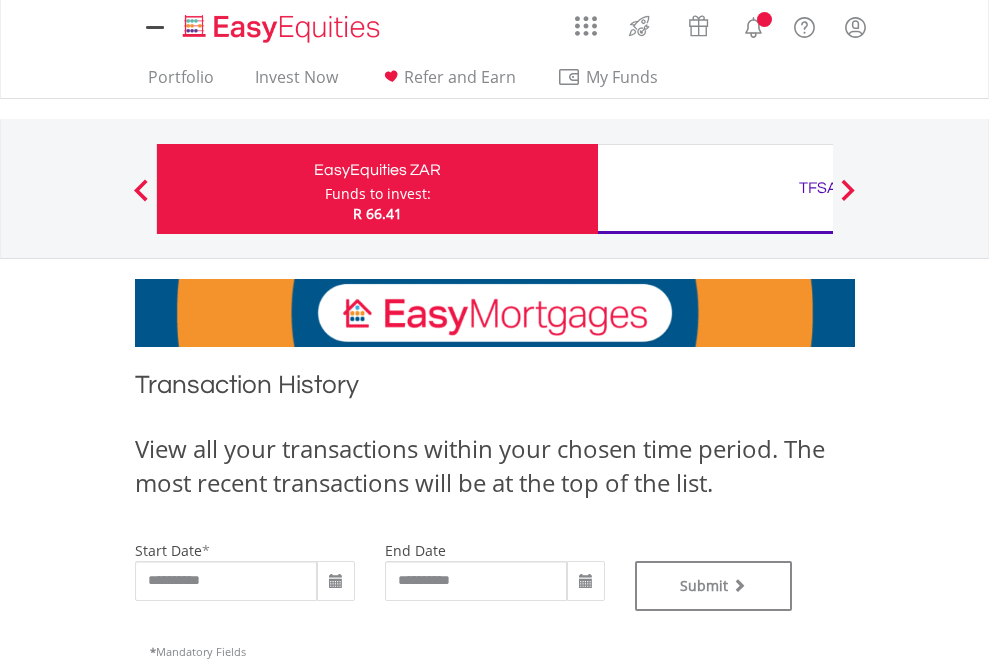 click on "TFSA" at bounding box center [818, 188] 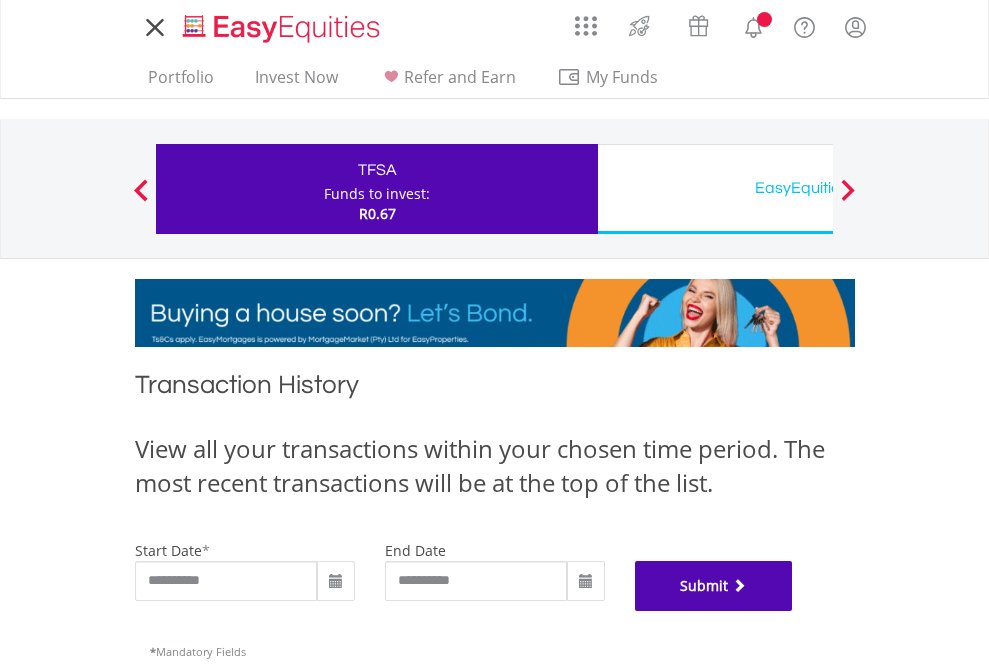 click on "Submit" at bounding box center (714, 586) 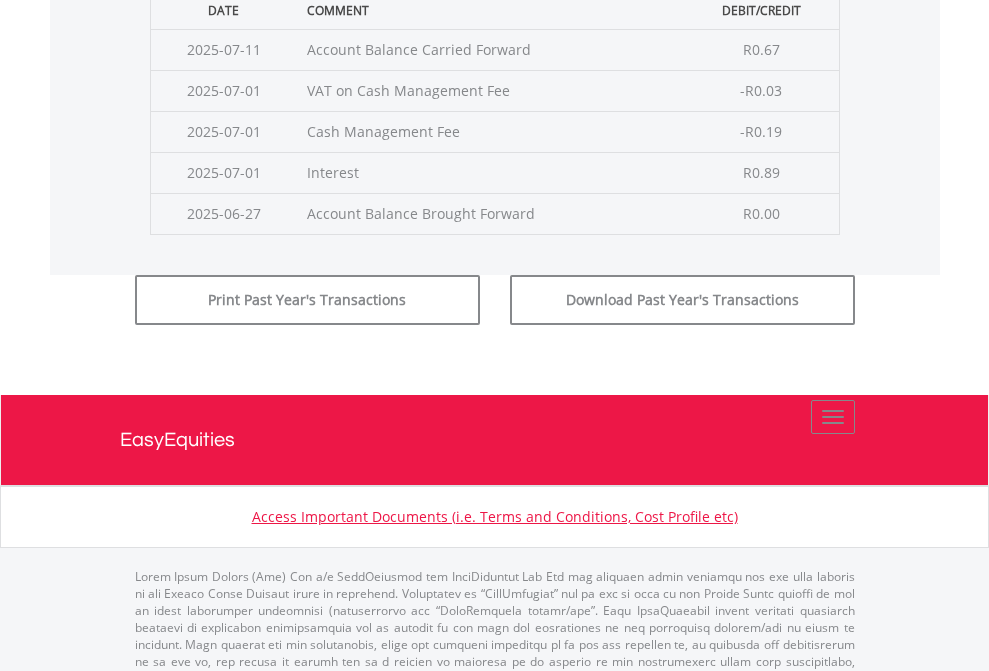 scroll, scrollTop: 811, scrollLeft: 0, axis: vertical 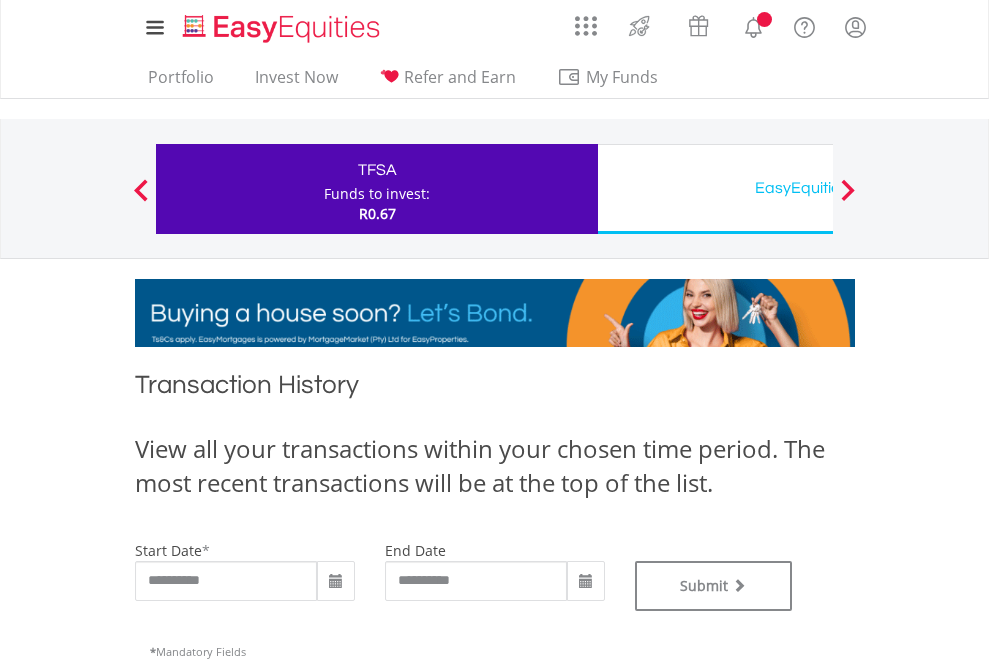 click on "EasyEquities USD" at bounding box center (818, 188) 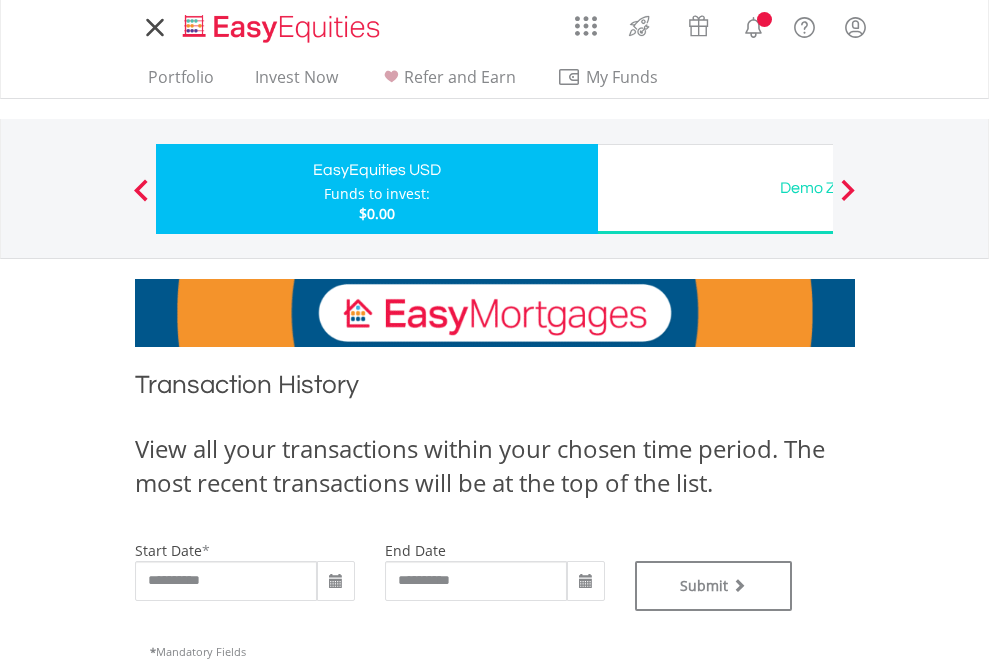 scroll, scrollTop: 0, scrollLeft: 0, axis: both 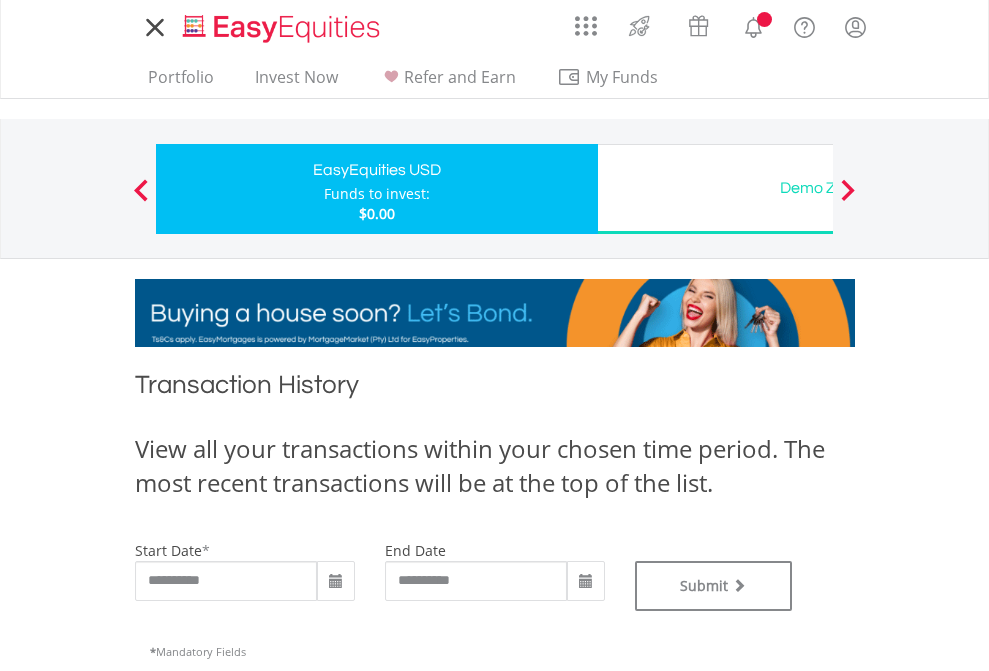 type on "**********" 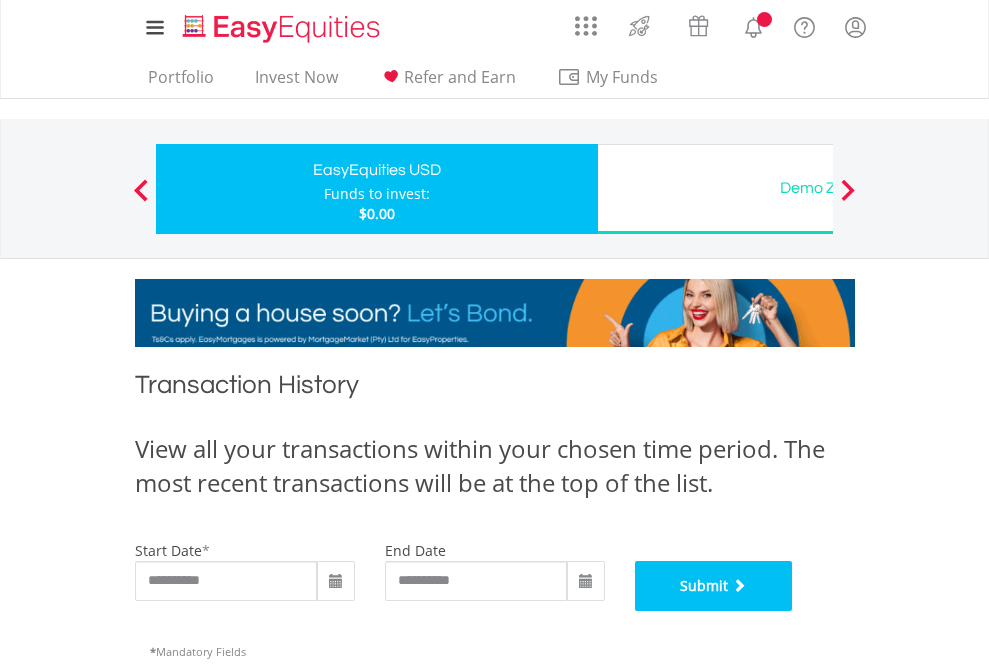 click on "Submit" at bounding box center (714, 586) 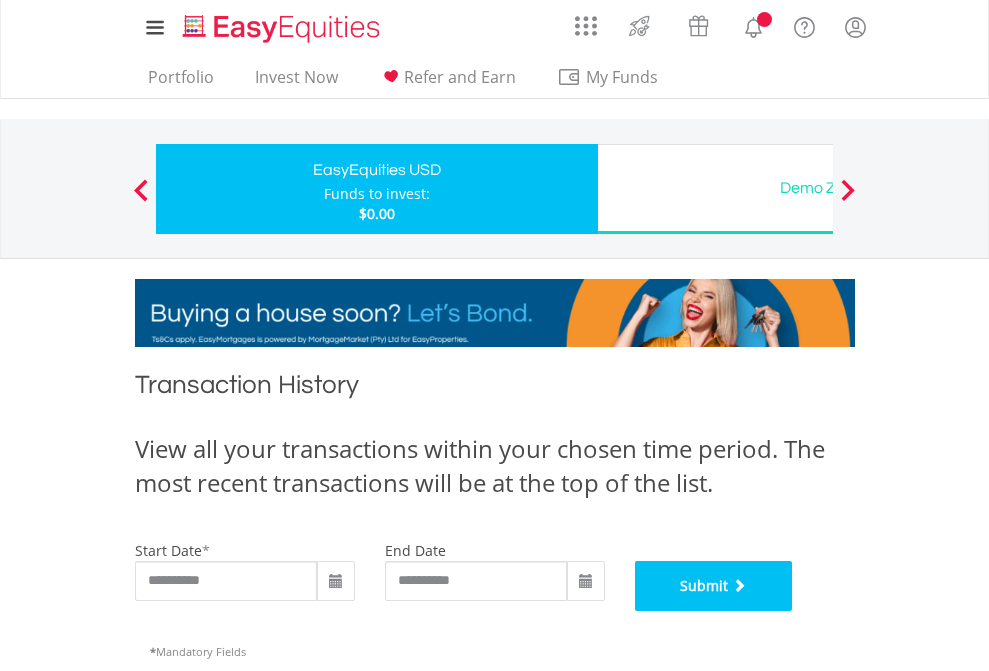 scroll, scrollTop: 811, scrollLeft: 0, axis: vertical 